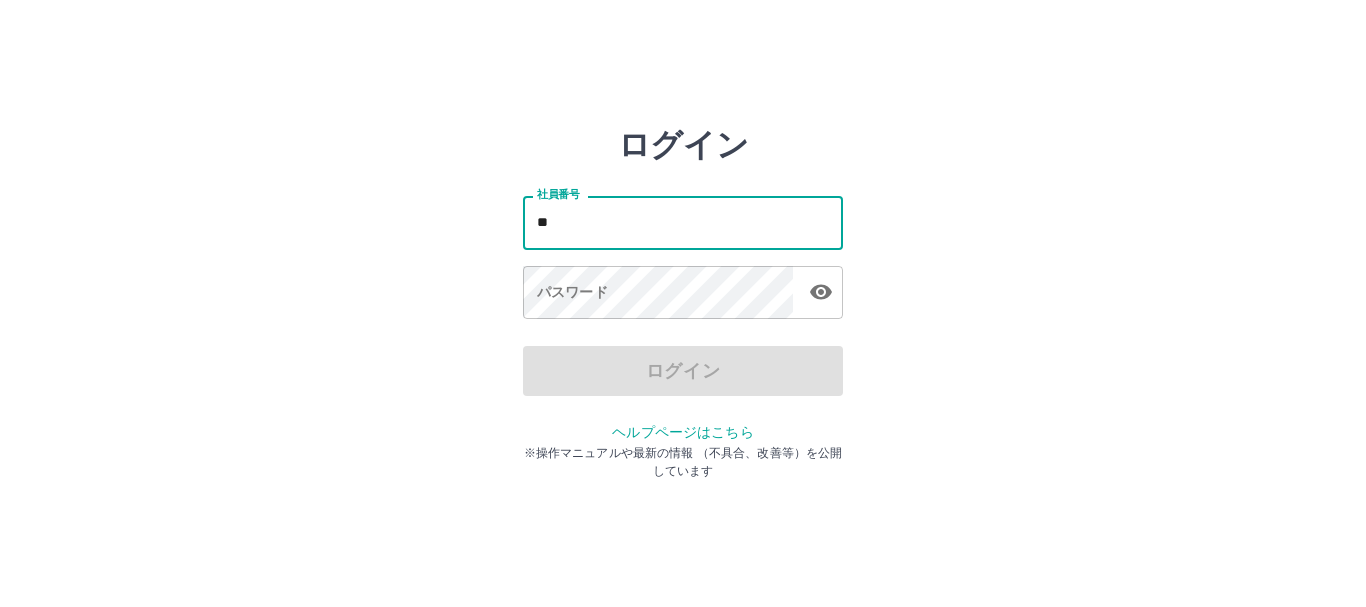 scroll, scrollTop: 0, scrollLeft: 0, axis: both 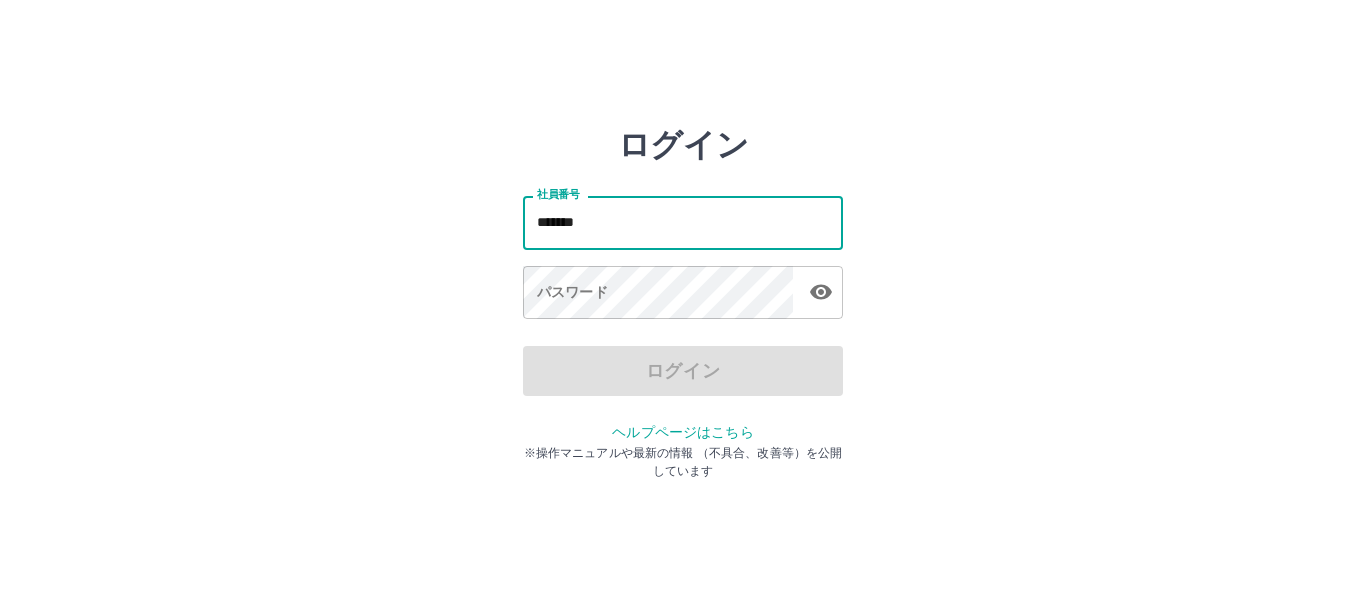 type on "*******" 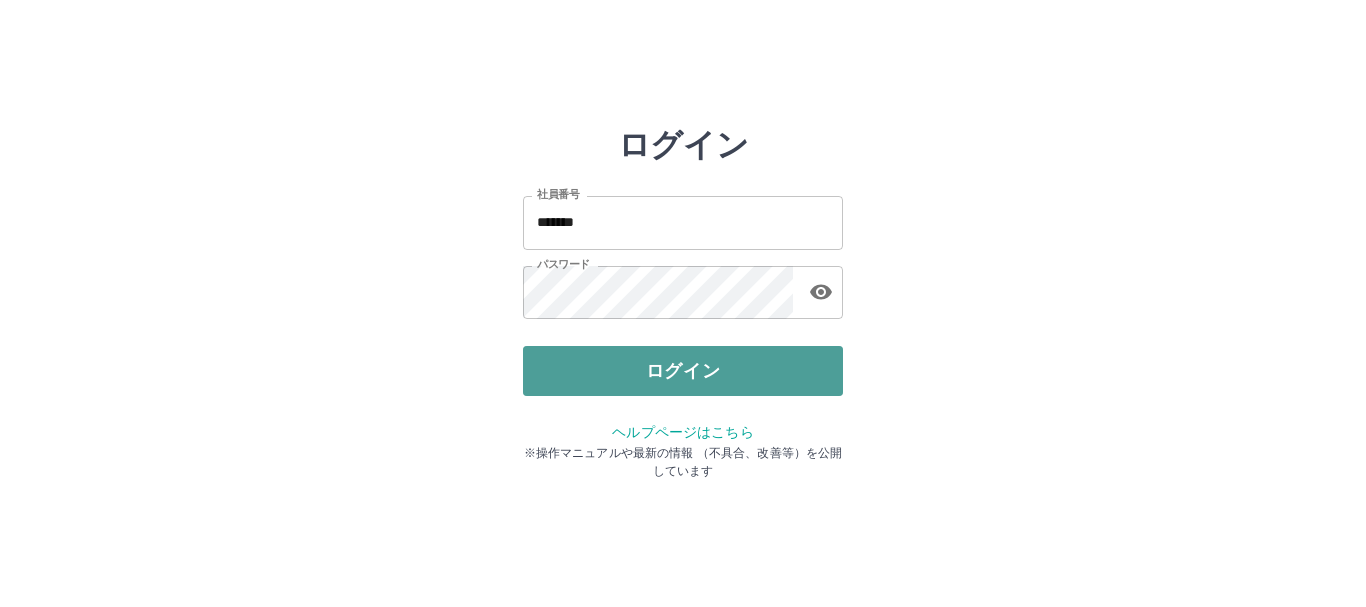 click on "ログイン" at bounding box center (683, 371) 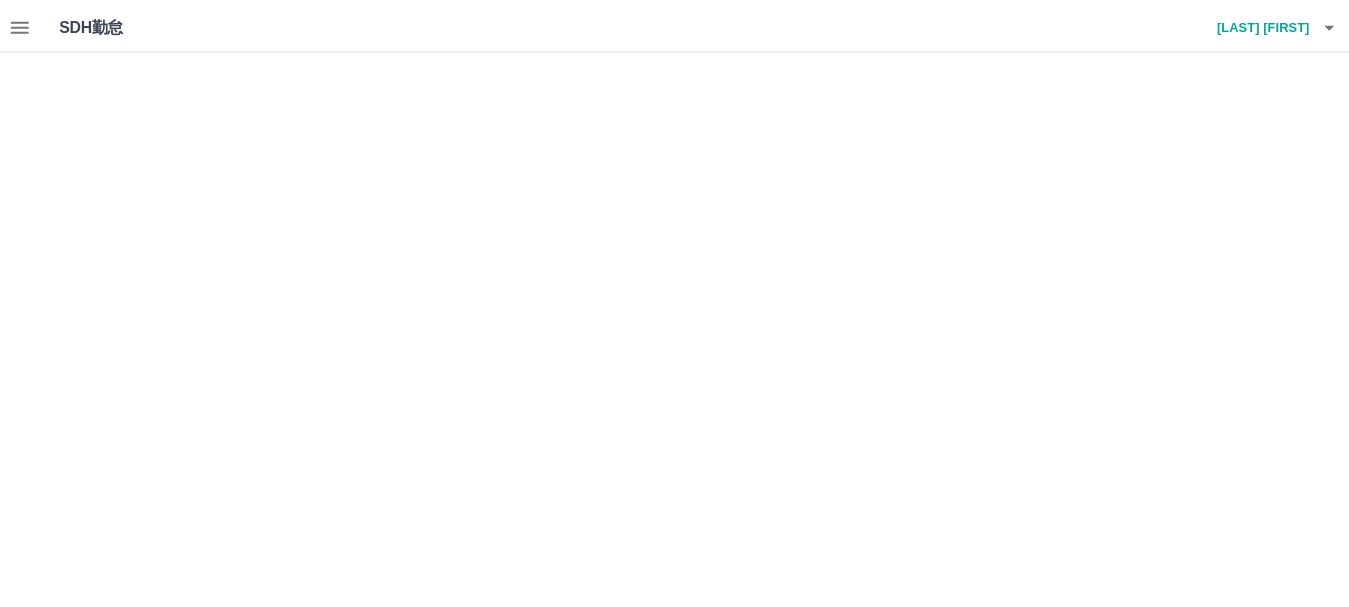 scroll, scrollTop: 0, scrollLeft: 0, axis: both 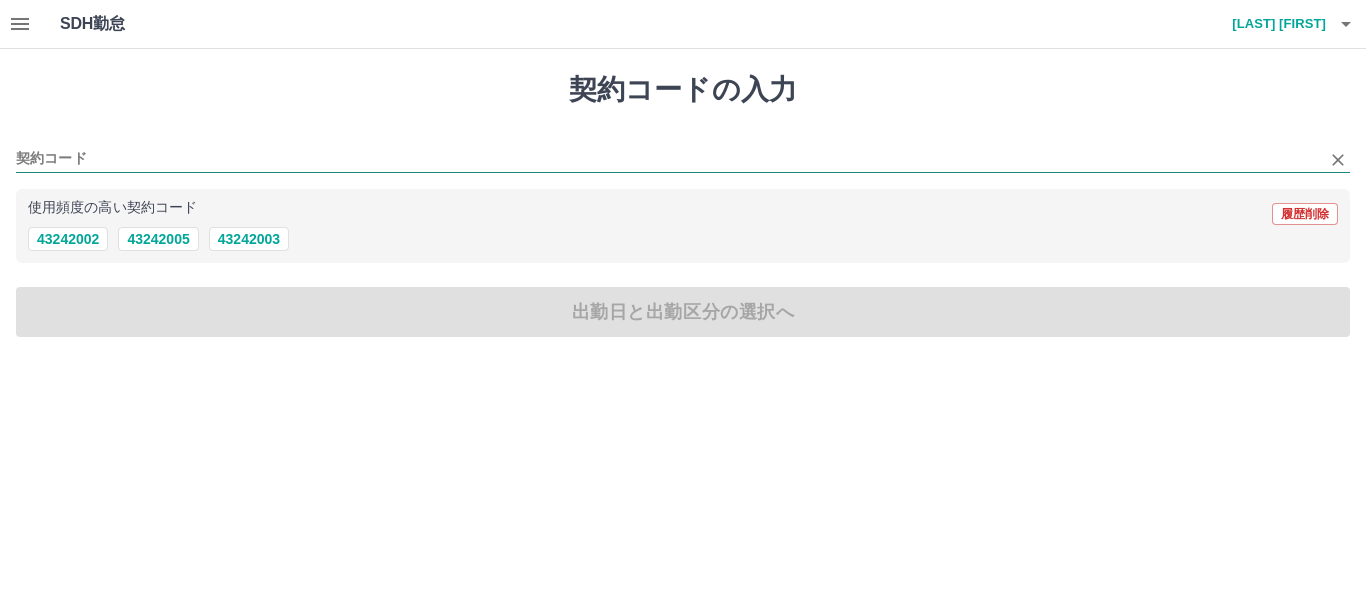 click on "契約コード" at bounding box center [668, 159] 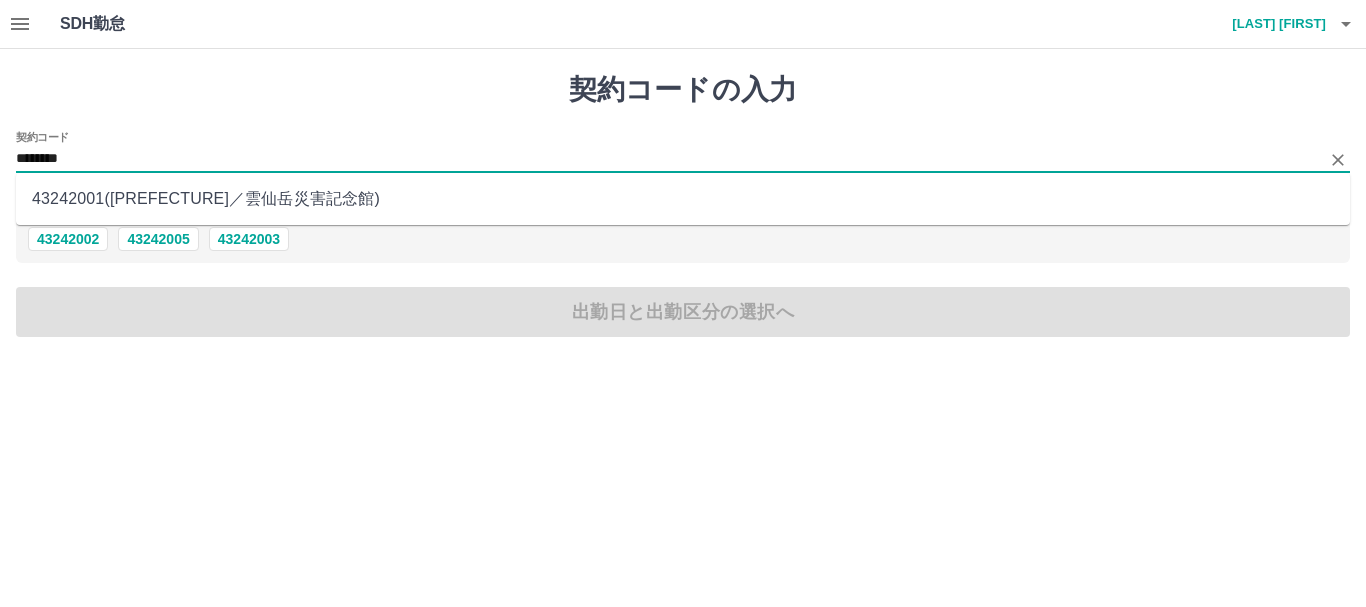 click on "[NUMBER] ( [STATE] / [ORGANIZATION] )" at bounding box center [683, 199] 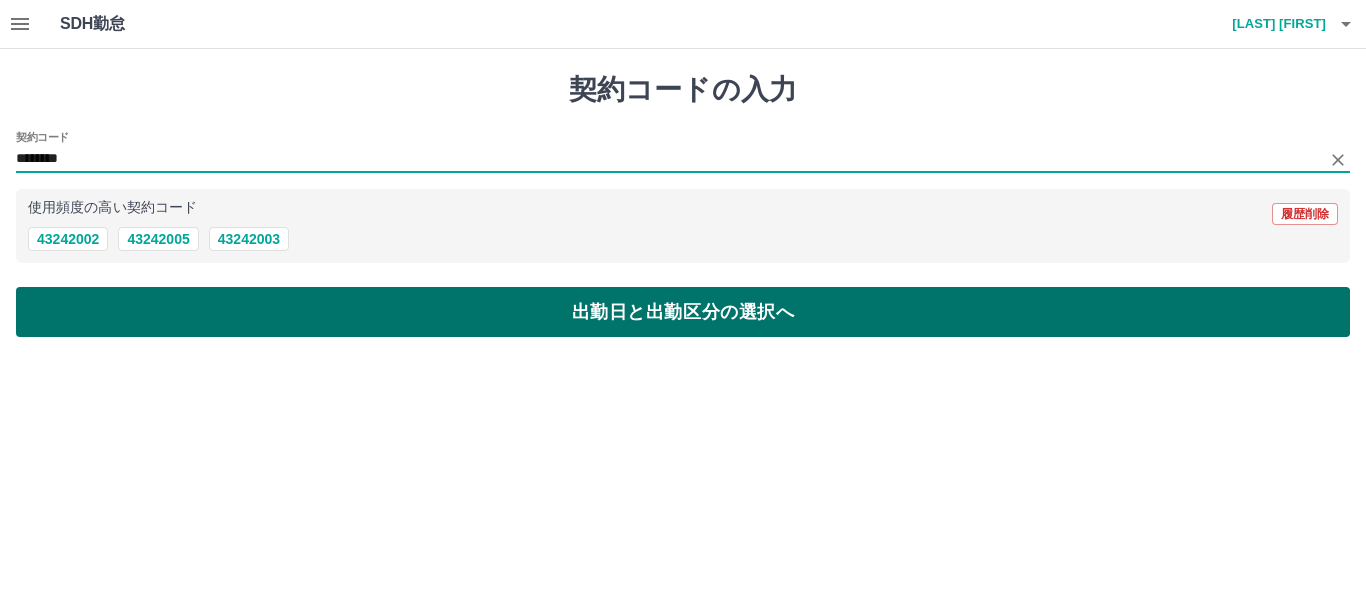 type on "********" 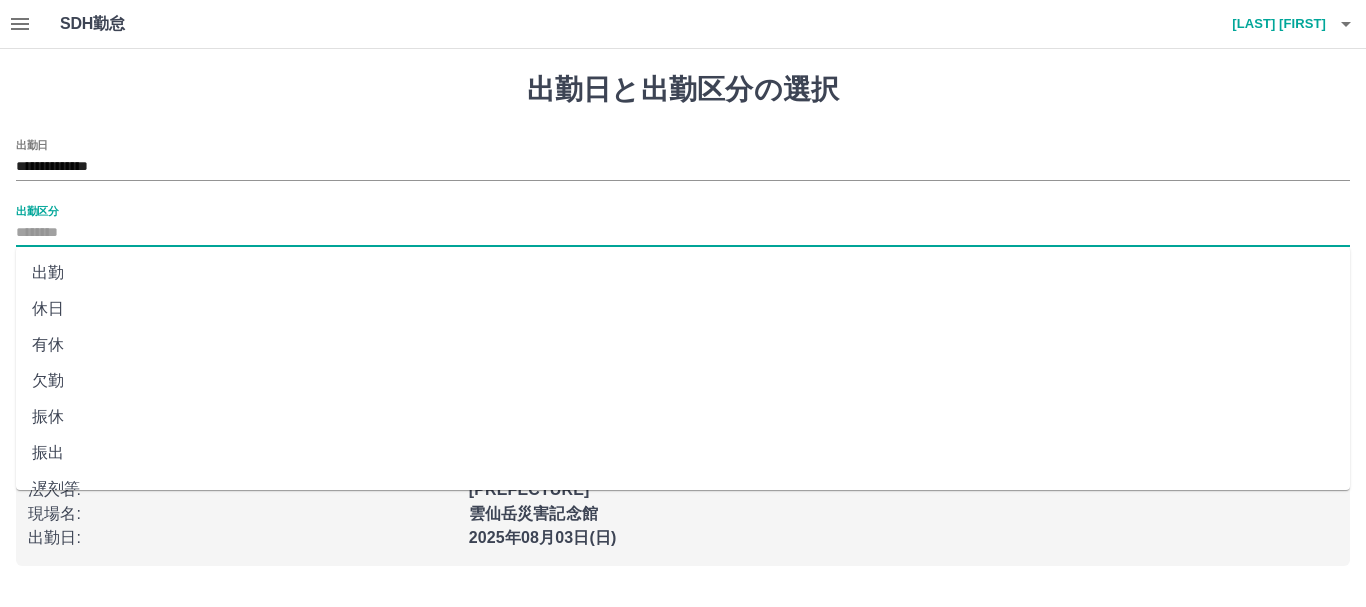 click on "出勤区分" at bounding box center [683, 233] 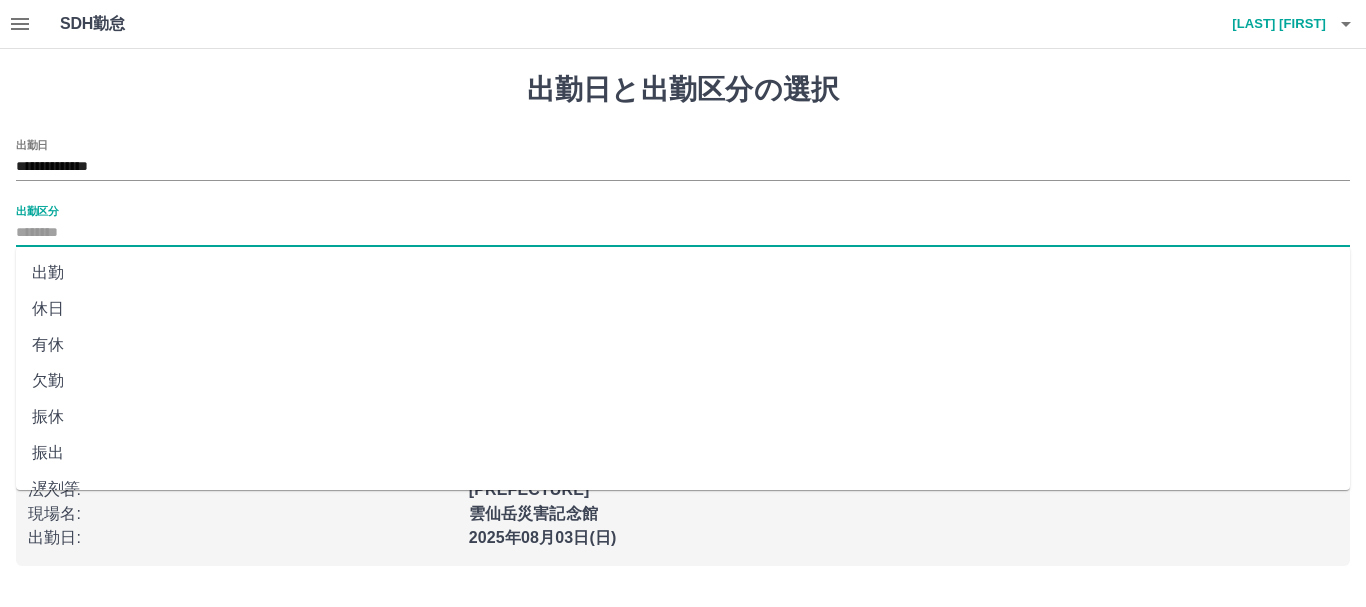 click on "出勤" at bounding box center (683, 273) 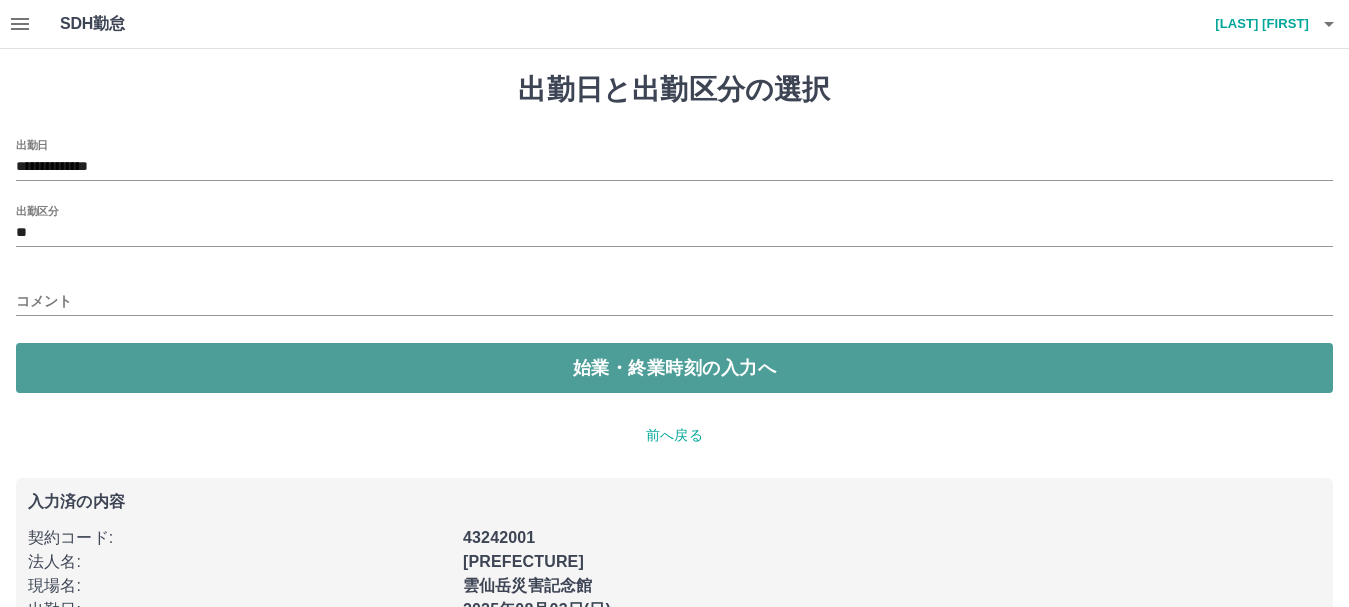 click on "始業・終業時刻の入力へ" at bounding box center [674, 368] 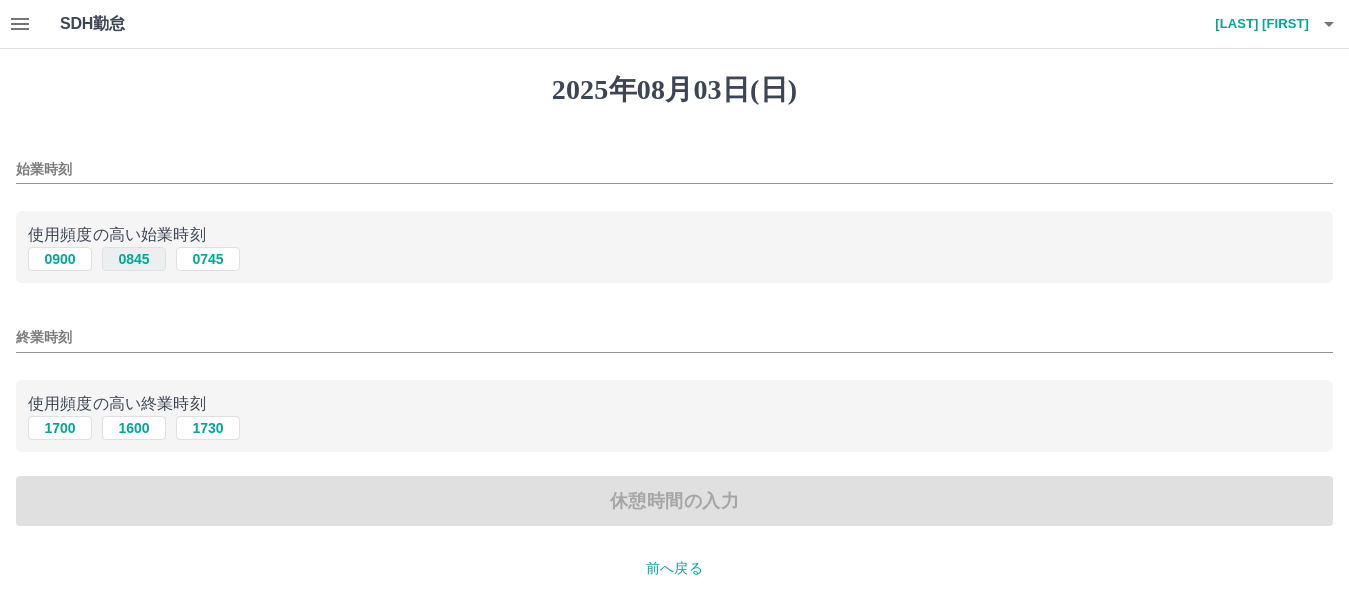 click on "0845" at bounding box center [134, 259] 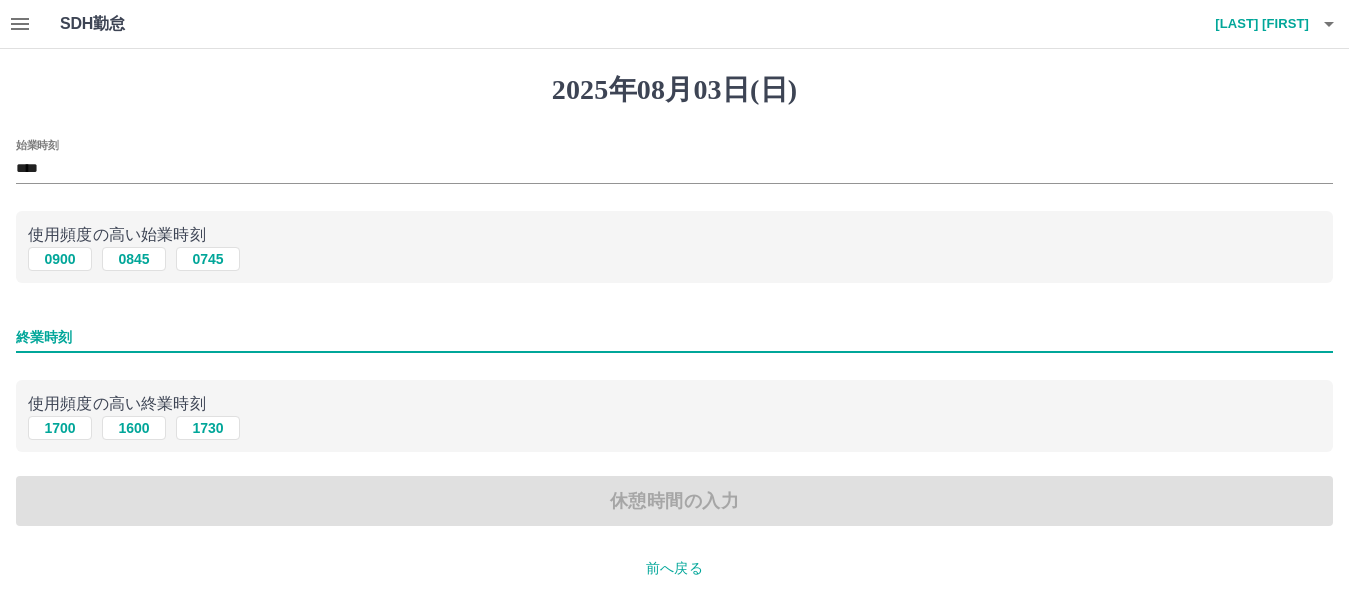click on "終業時刻" at bounding box center (674, 337) 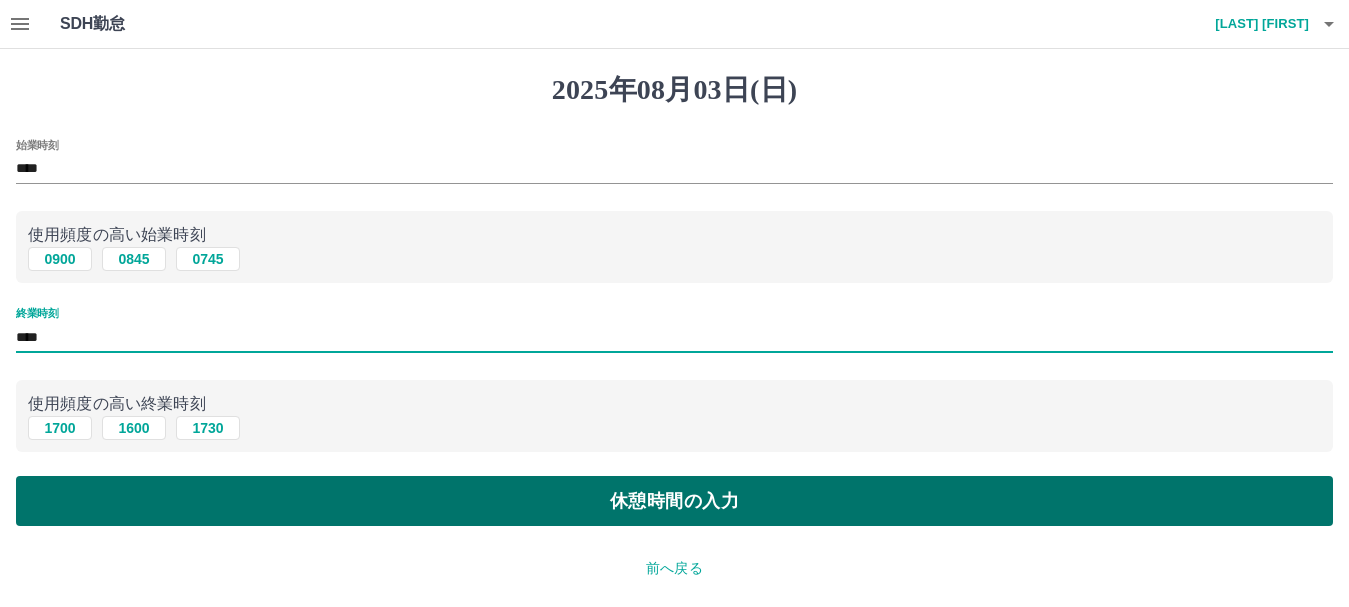 type on "****" 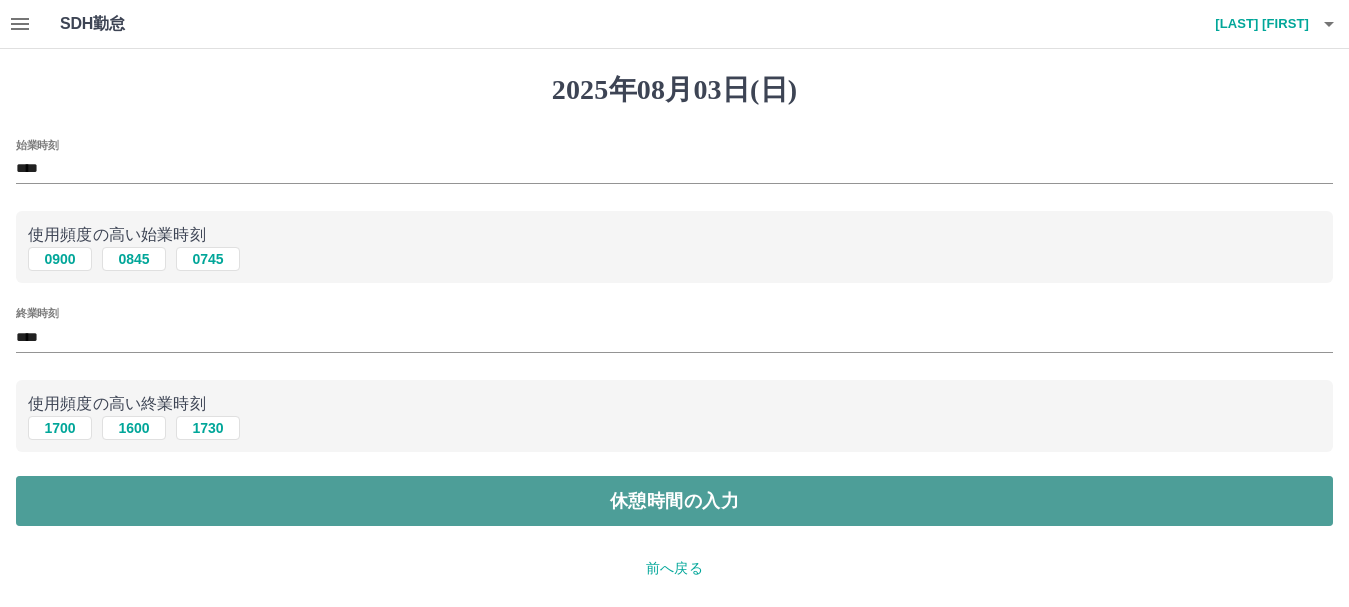 click on "休憩時間の入力" at bounding box center [674, 501] 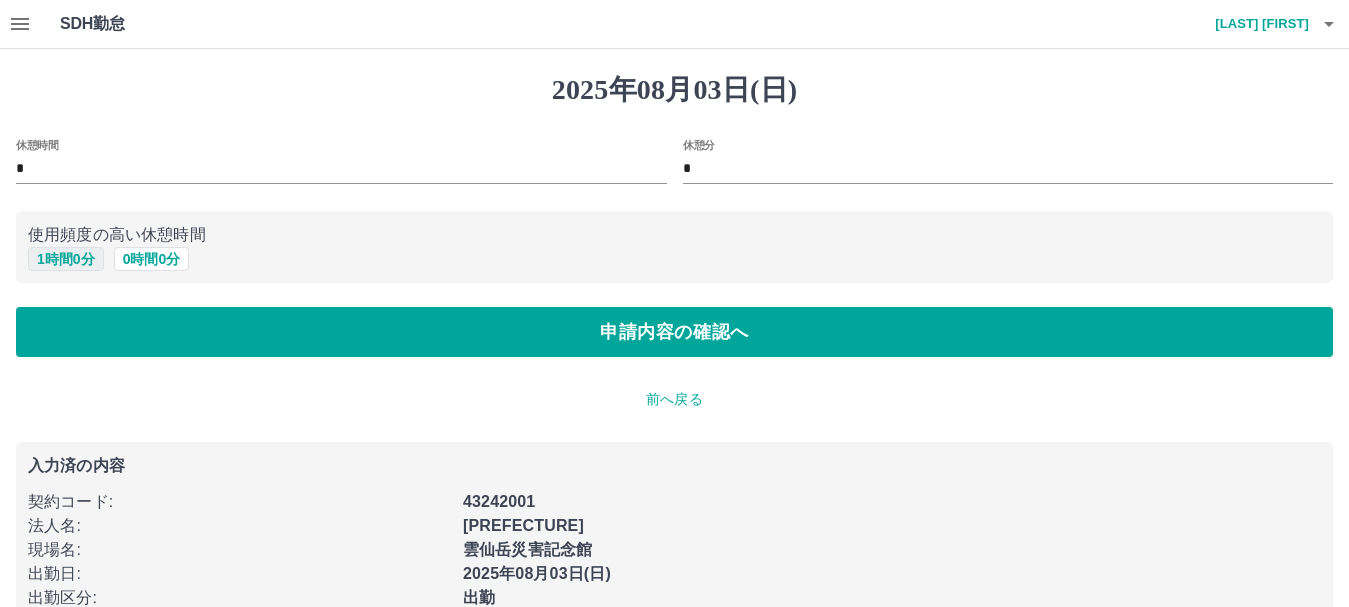 click on "1 時間 0 分" at bounding box center [66, 259] 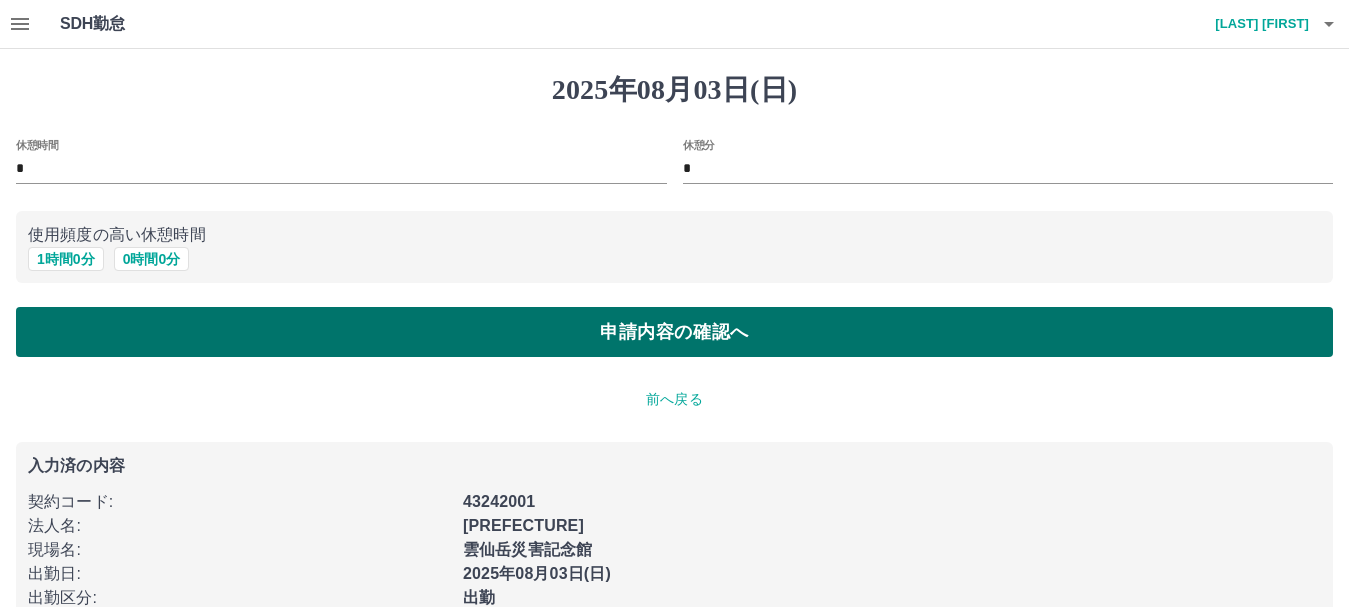 click on "申請内容の確認へ" at bounding box center (674, 332) 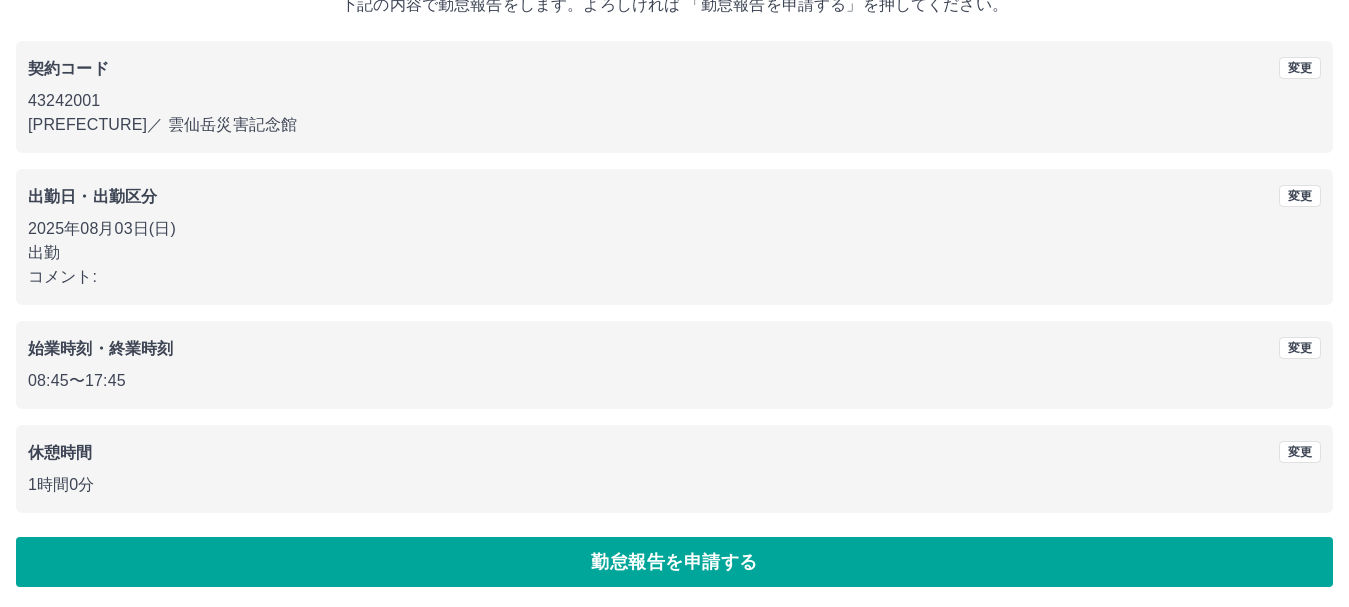 scroll, scrollTop: 142, scrollLeft: 0, axis: vertical 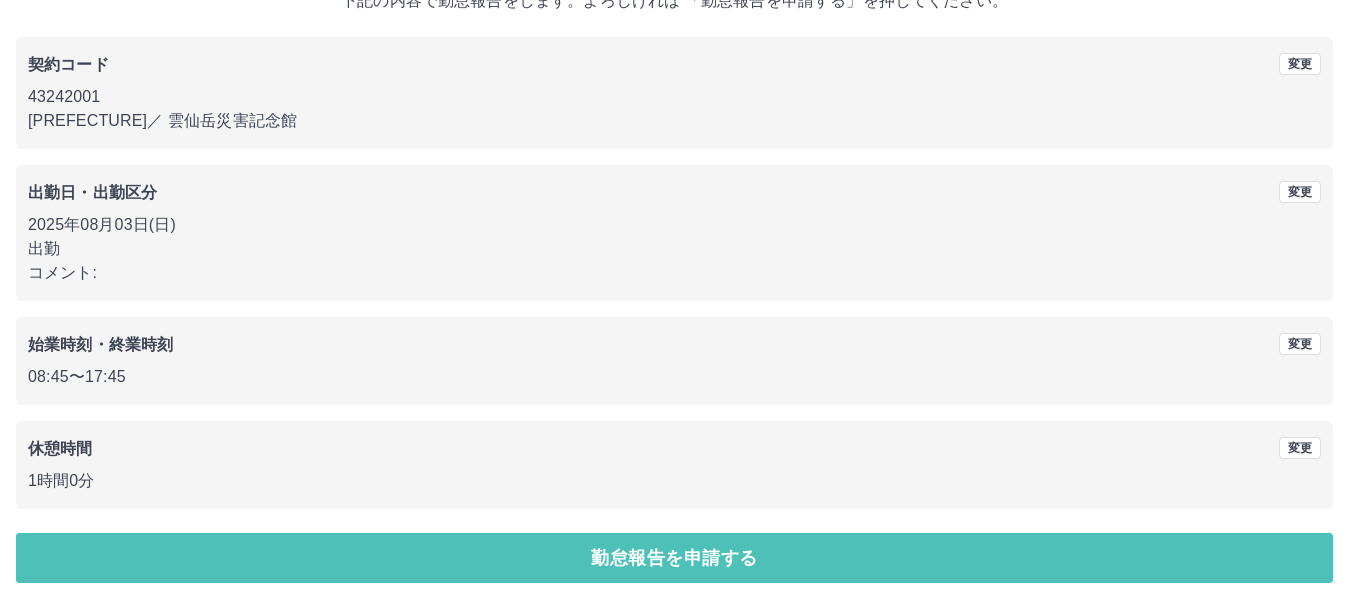 click on "勤怠報告を申請する" at bounding box center [674, 558] 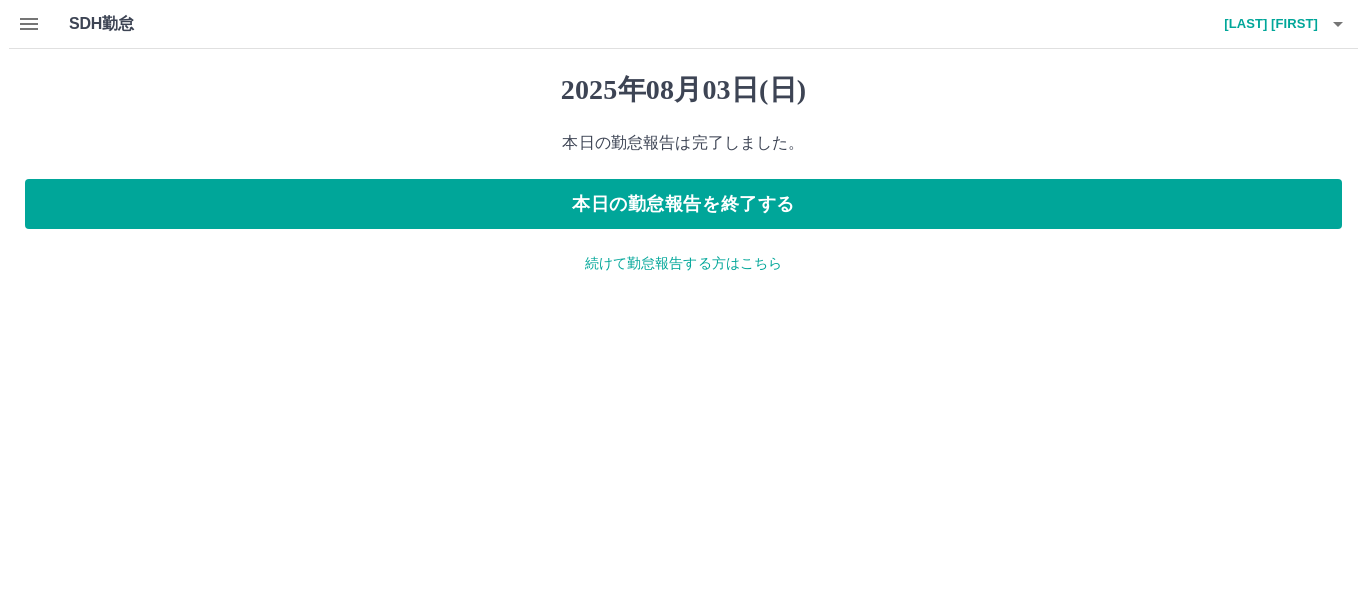 scroll, scrollTop: 0, scrollLeft: 0, axis: both 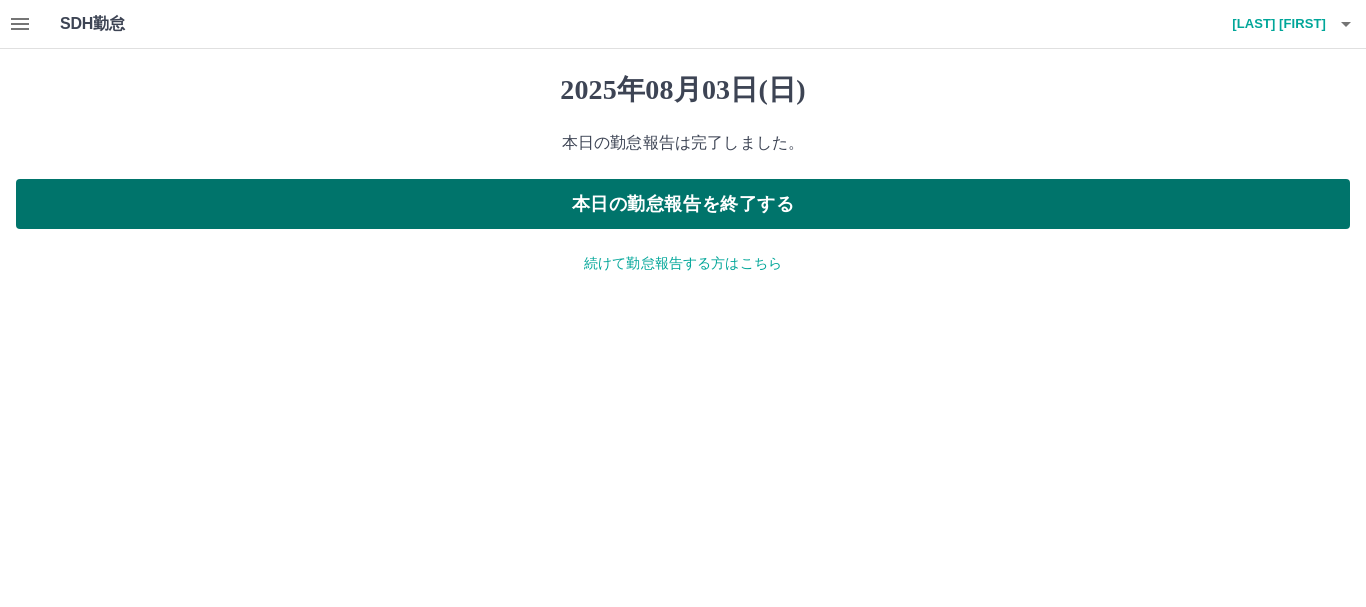 click on "本日の勤怠報告を終了する" at bounding box center [683, 204] 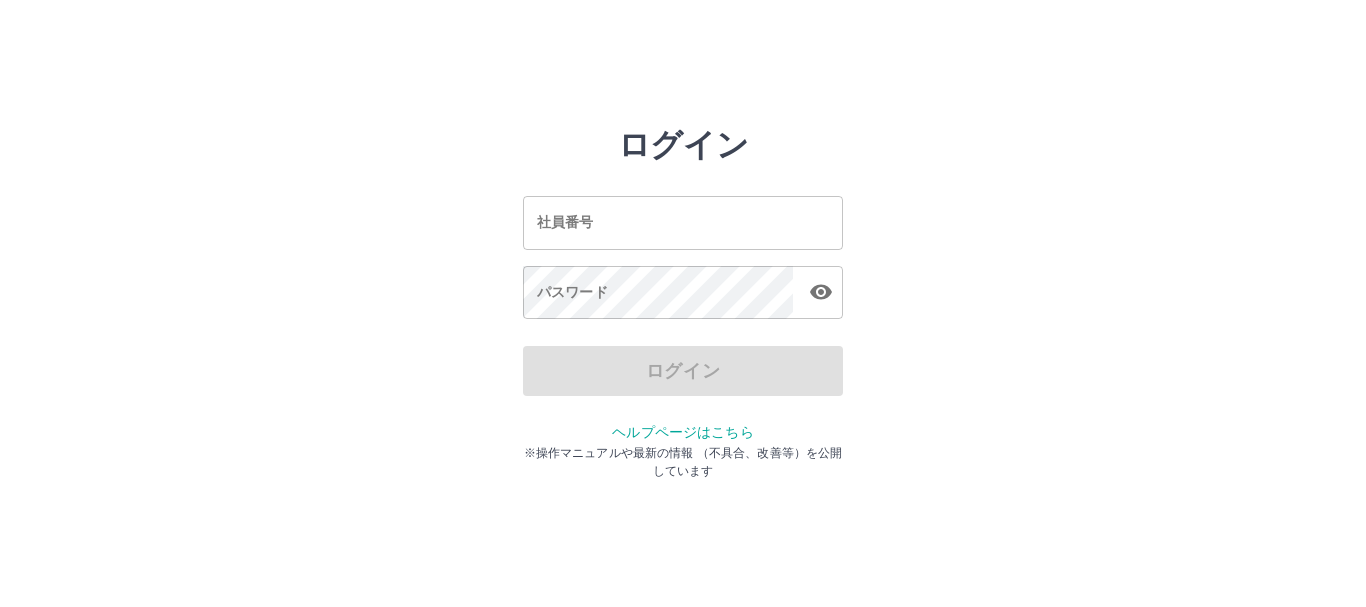 scroll, scrollTop: 0, scrollLeft: 0, axis: both 